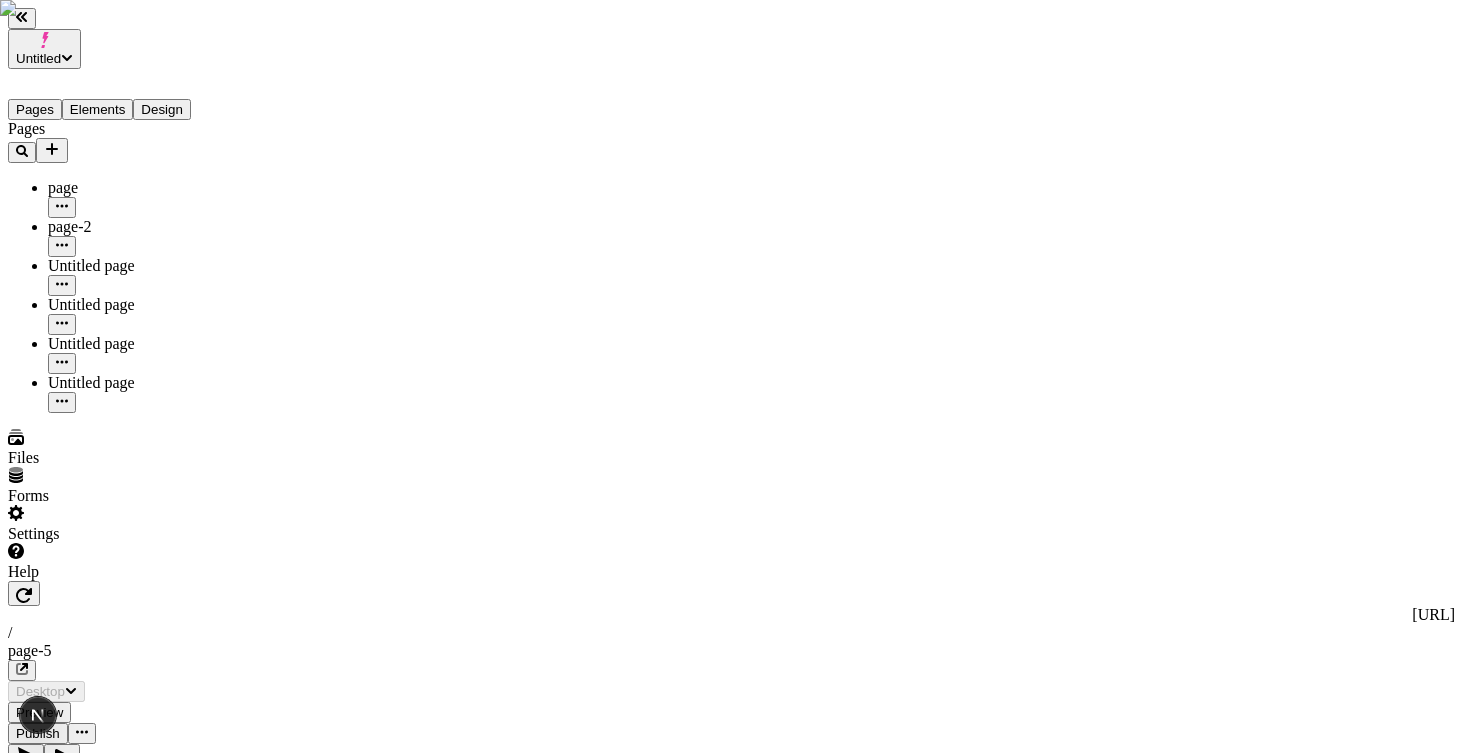 scroll, scrollTop: 0, scrollLeft: 0, axis: both 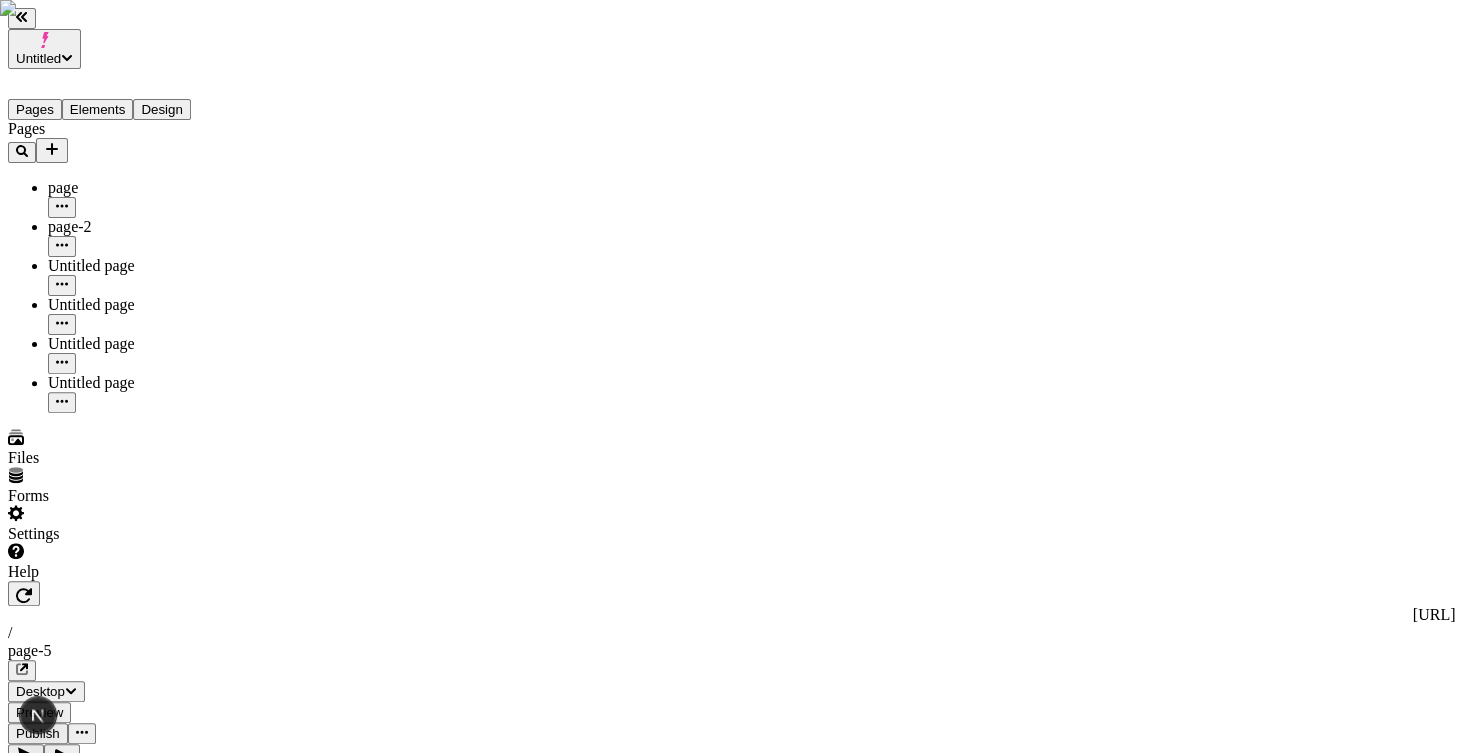 click 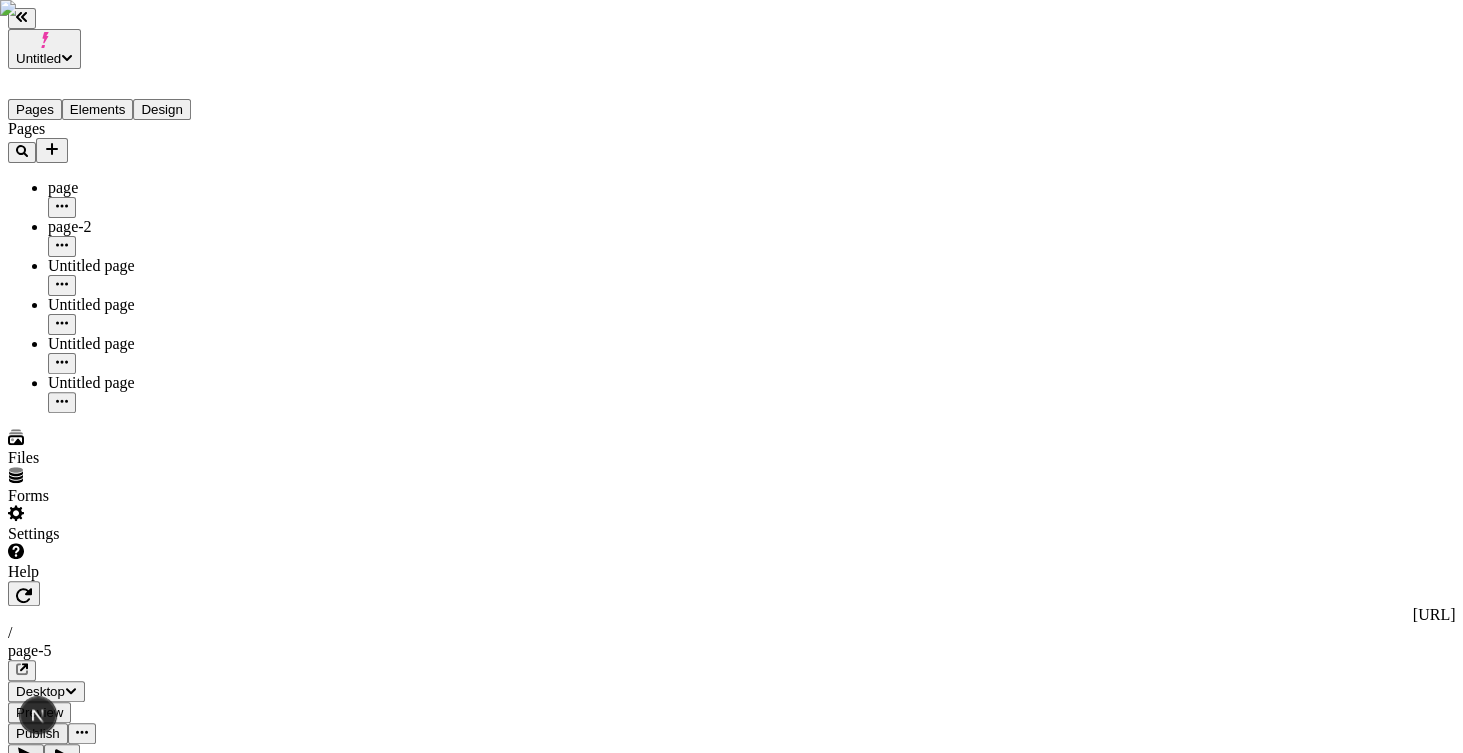 click 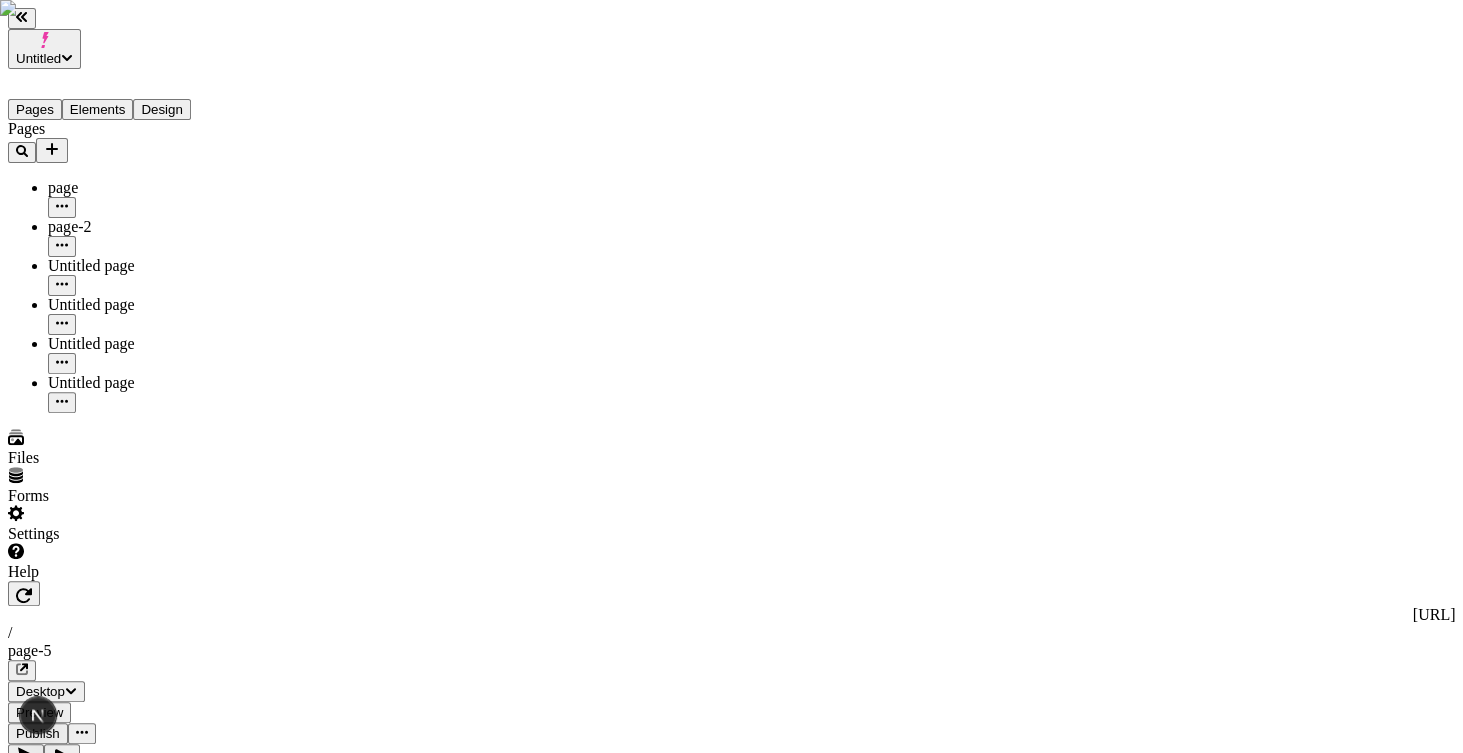type on "205" 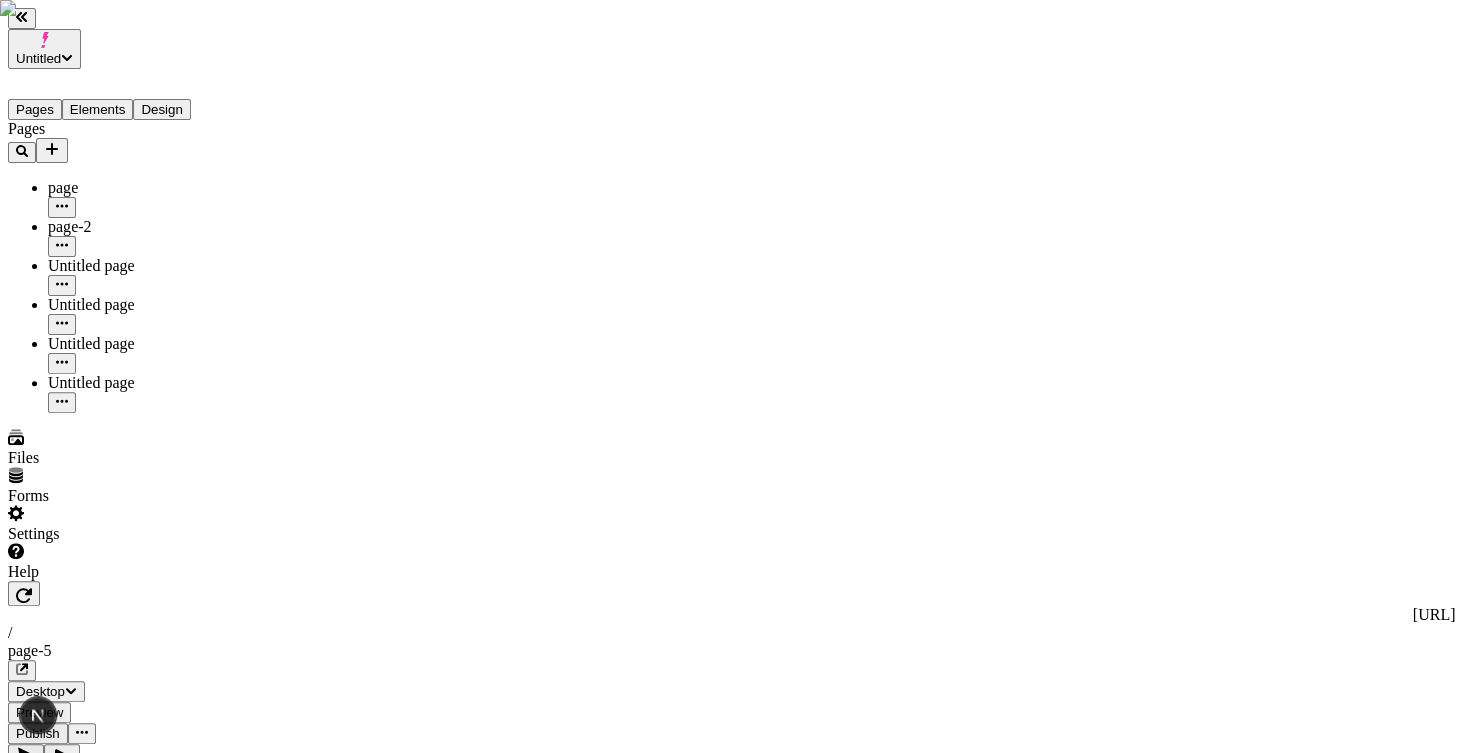 click 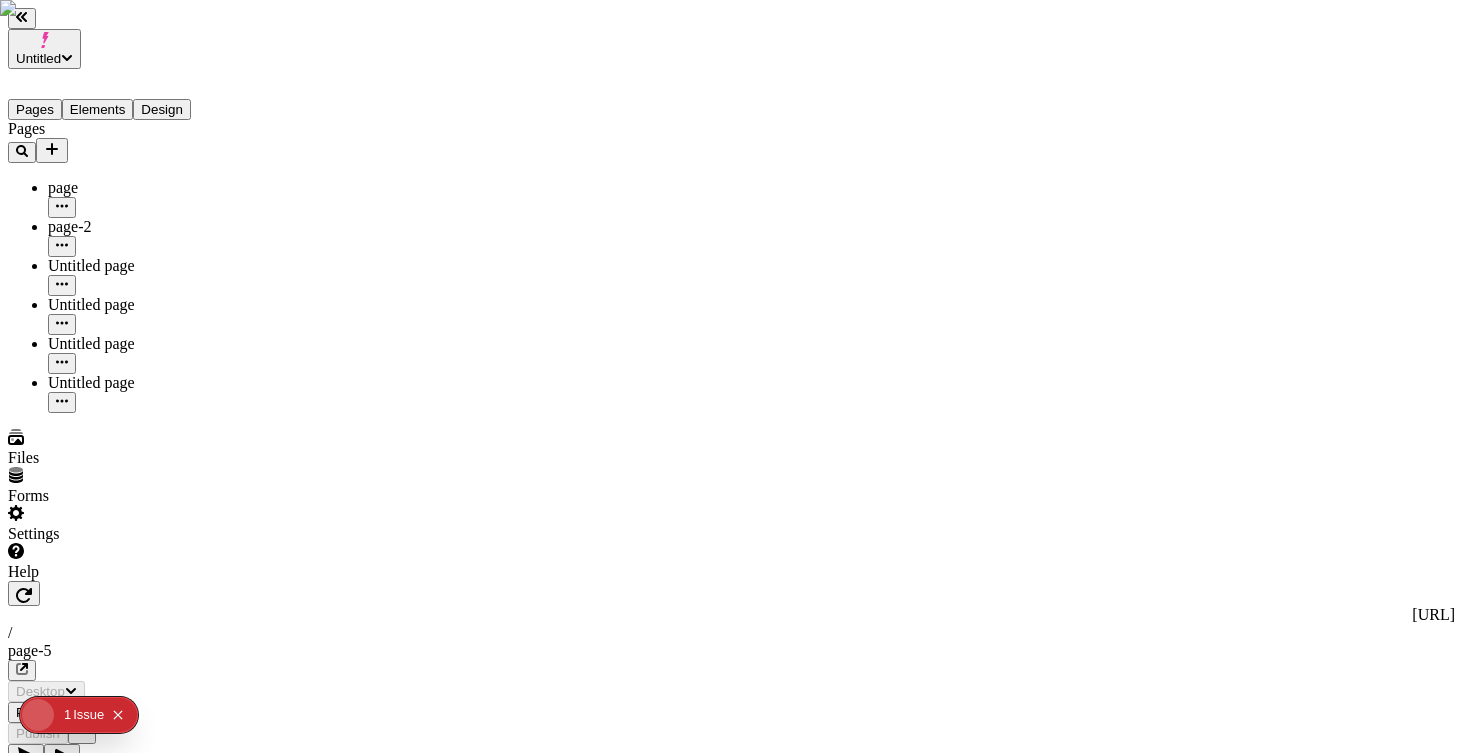 scroll, scrollTop: 0, scrollLeft: 0, axis: both 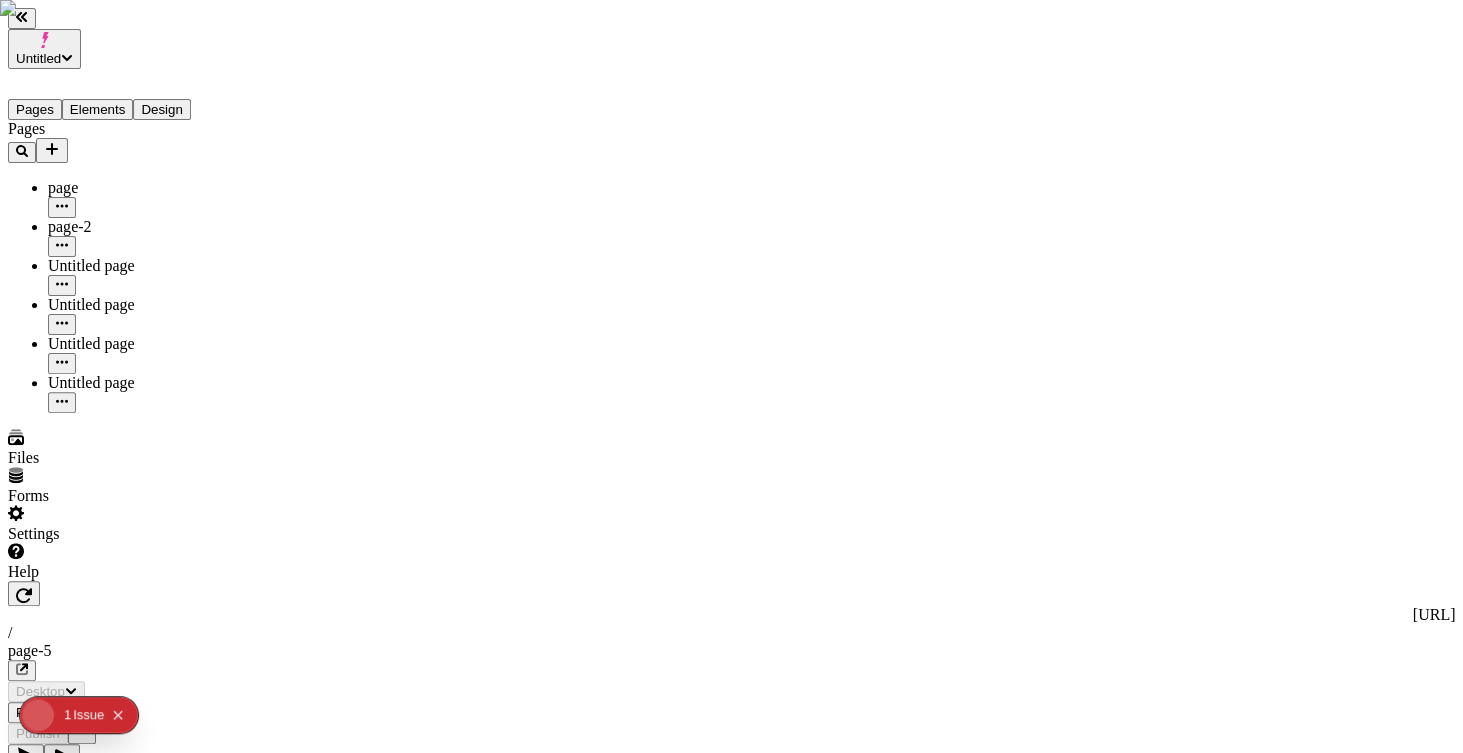 type on "/page-5" 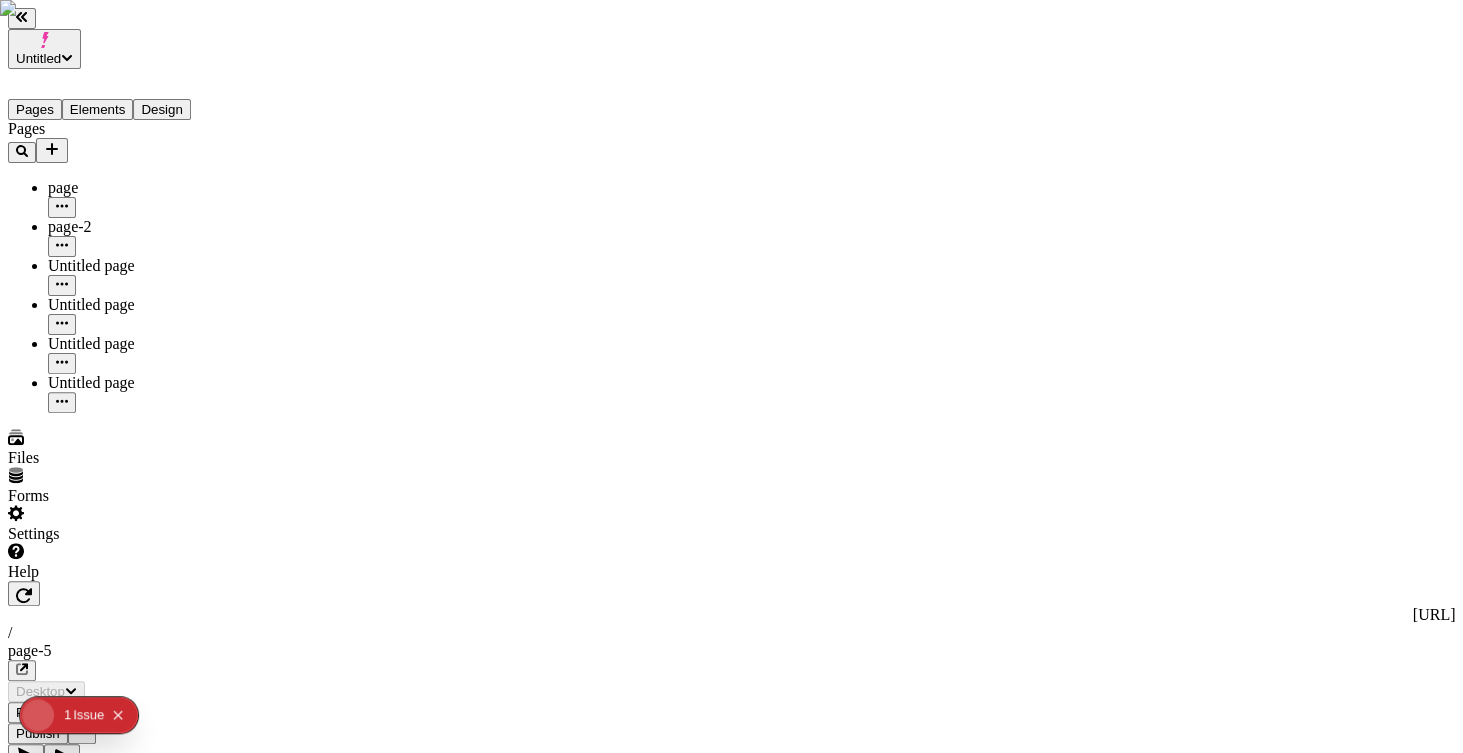 scroll, scrollTop: 0, scrollLeft: 0, axis: both 